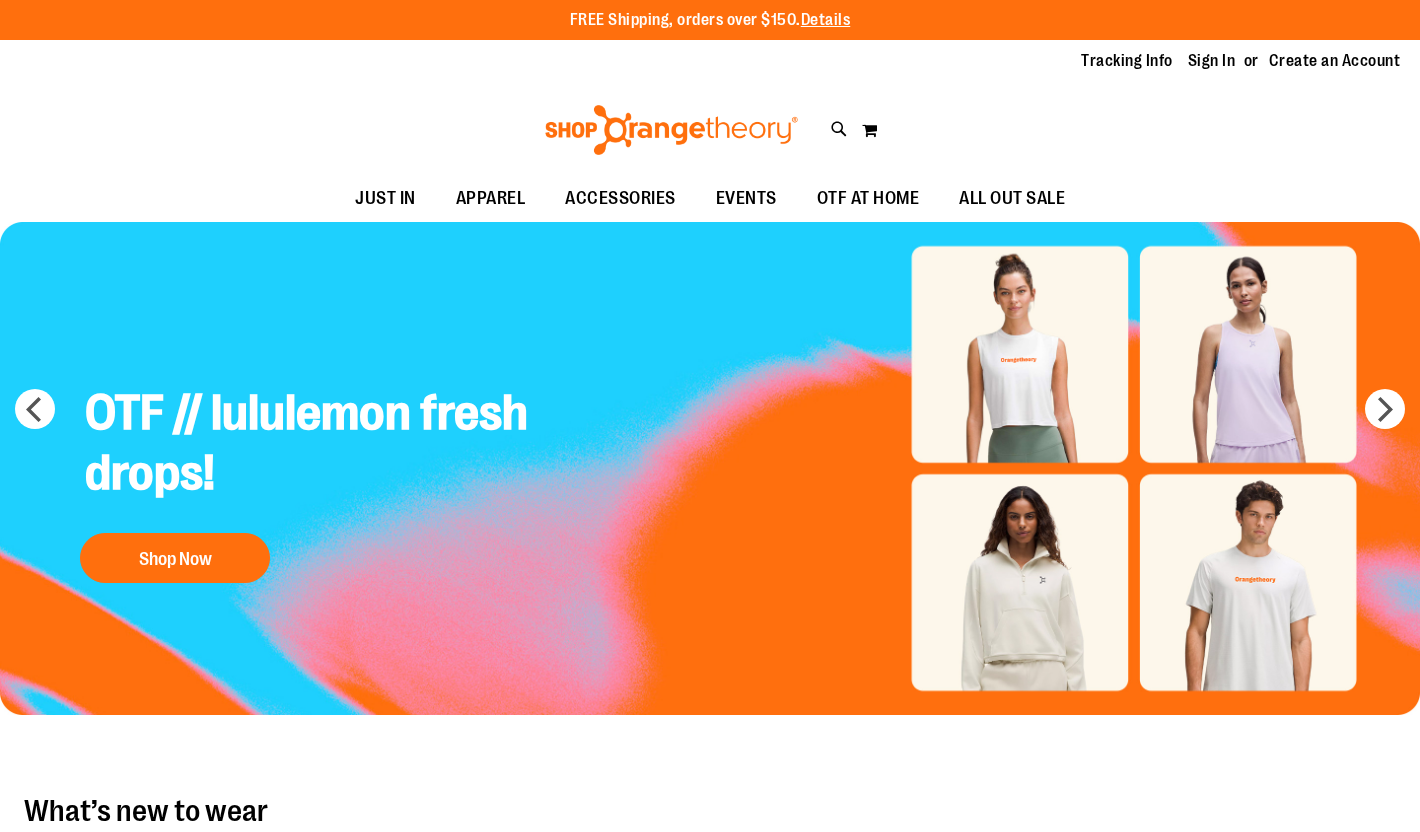 scroll, scrollTop: 0, scrollLeft: 0, axis: both 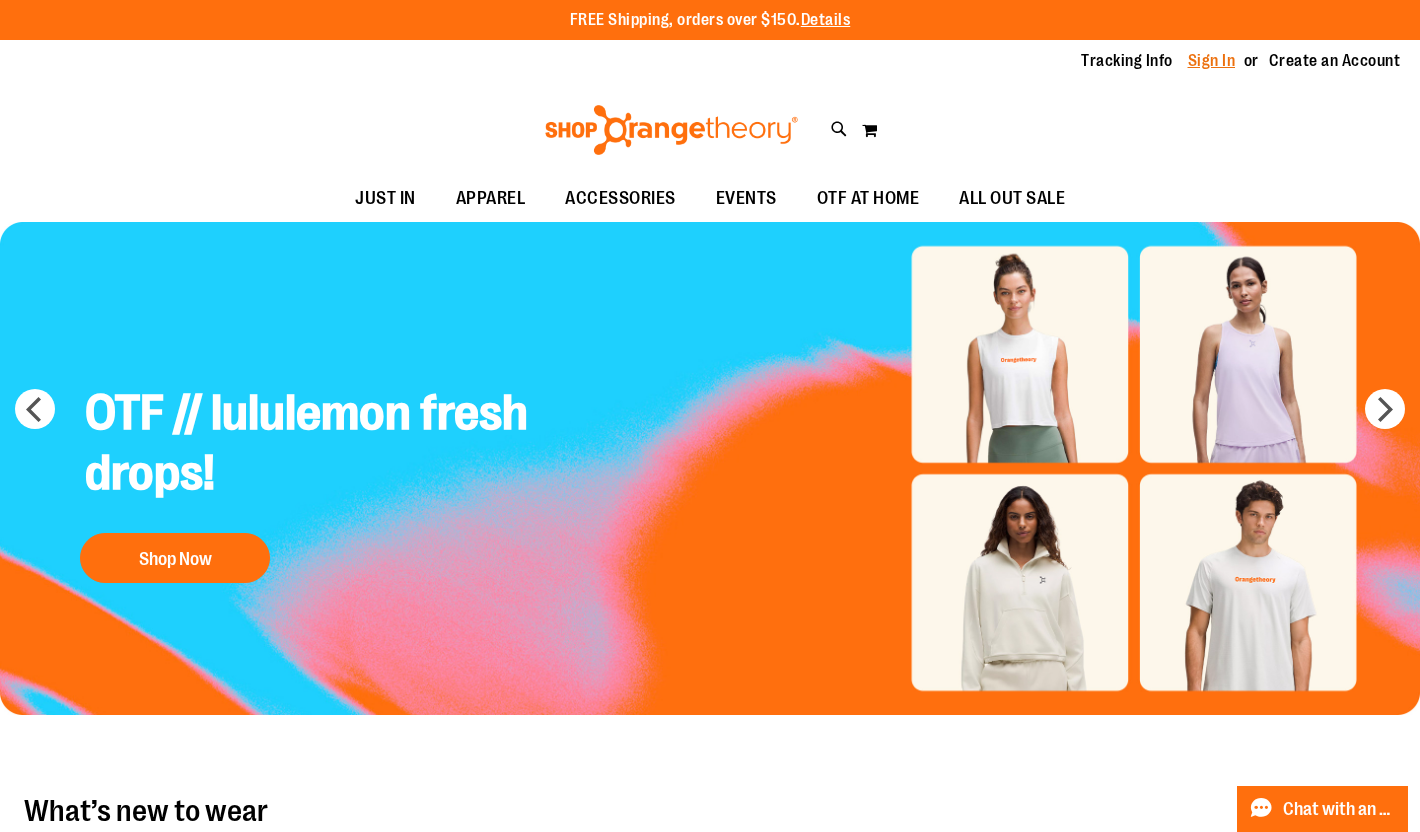 type on "**********" 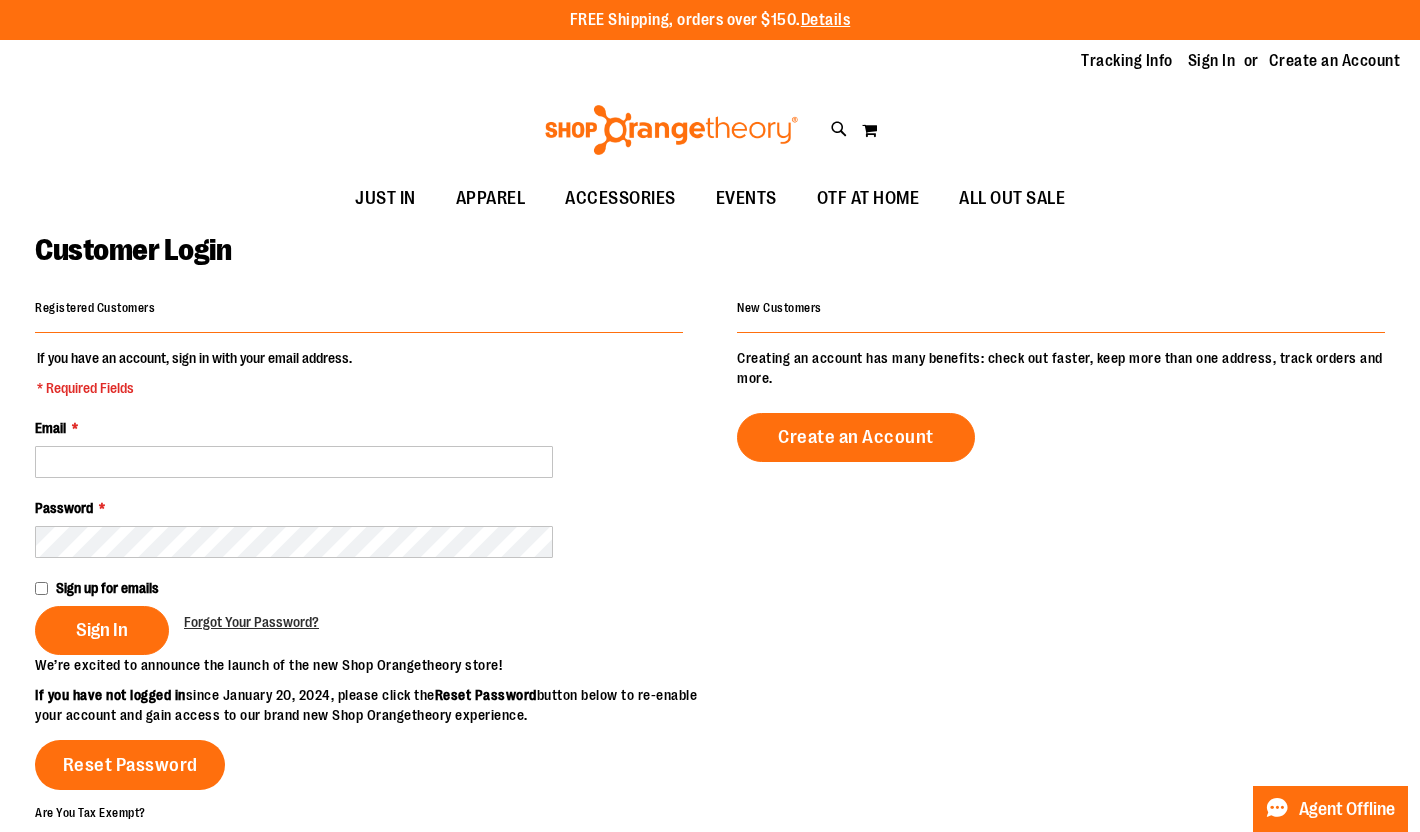 scroll, scrollTop: 0, scrollLeft: 0, axis: both 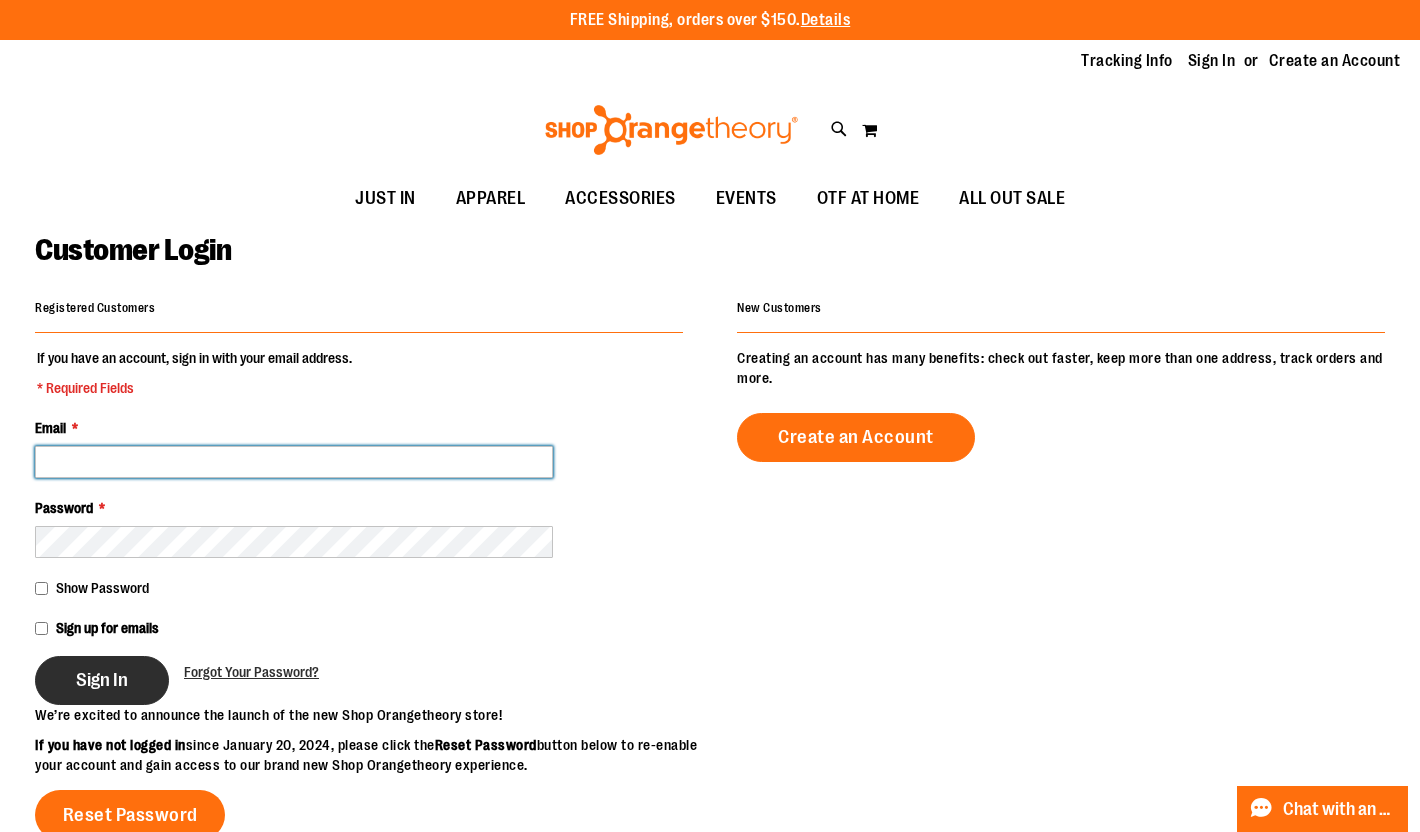 type on "**********" 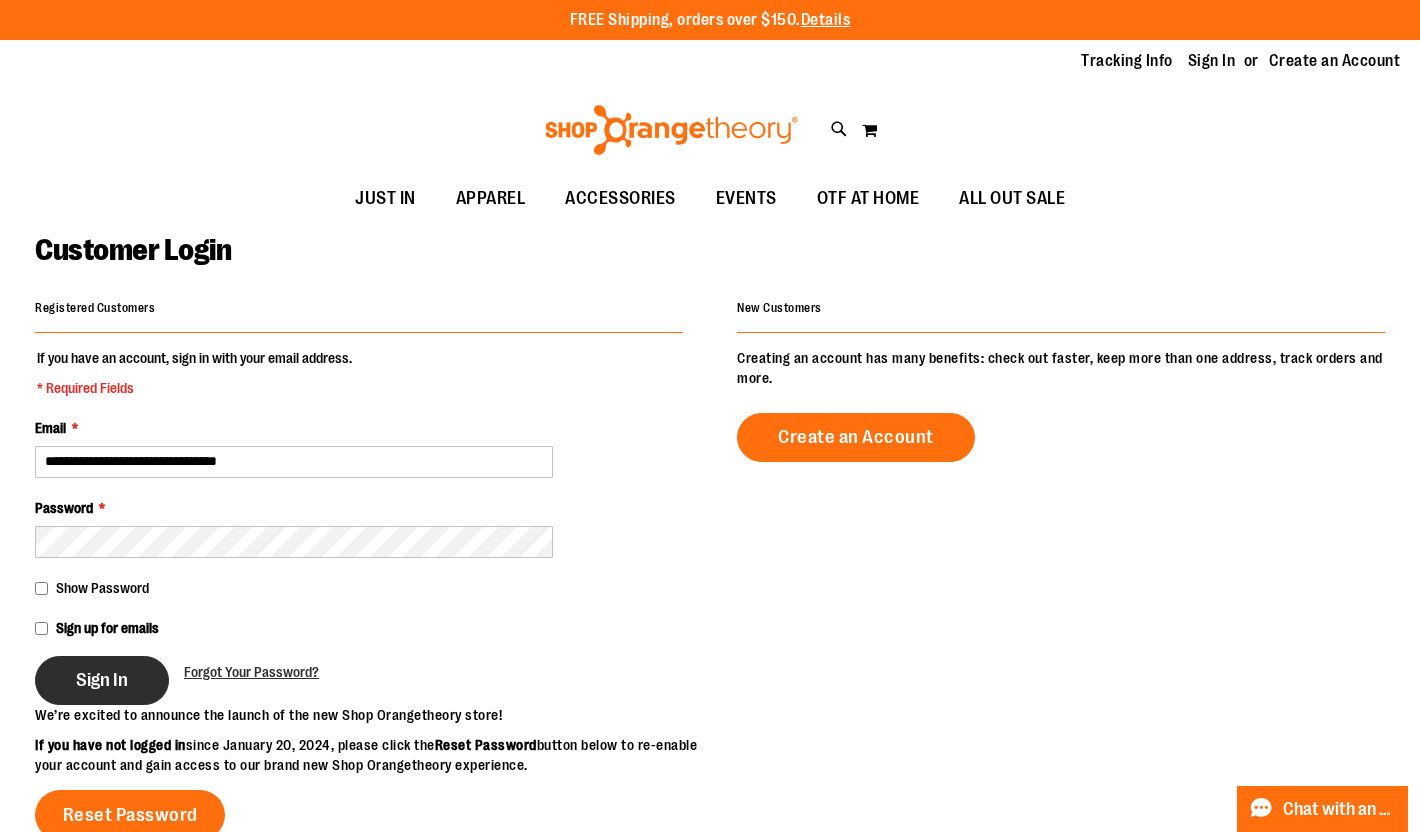 type on "**********" 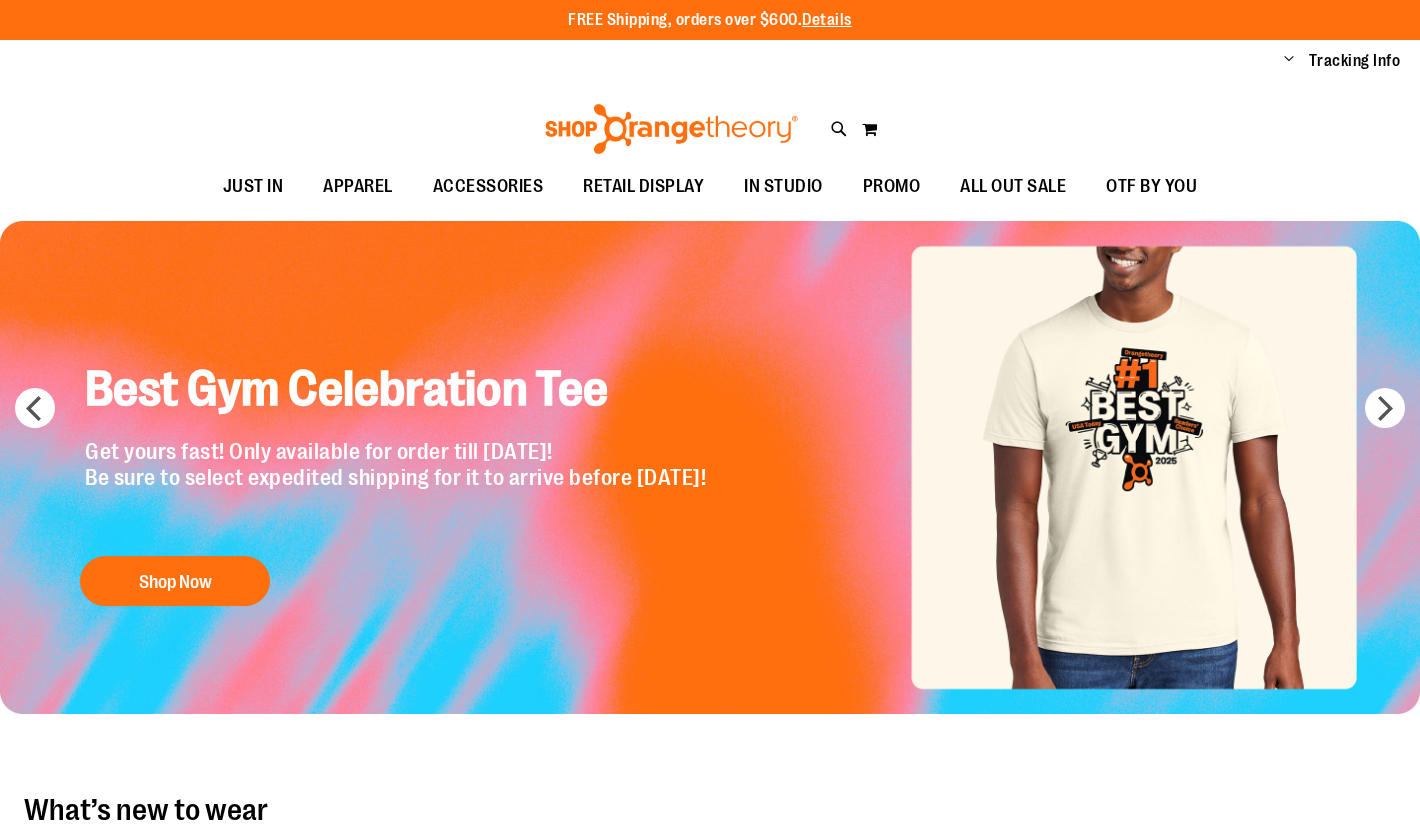 scroll, scrollTop: 0, scrollLeft: 0, axis: both 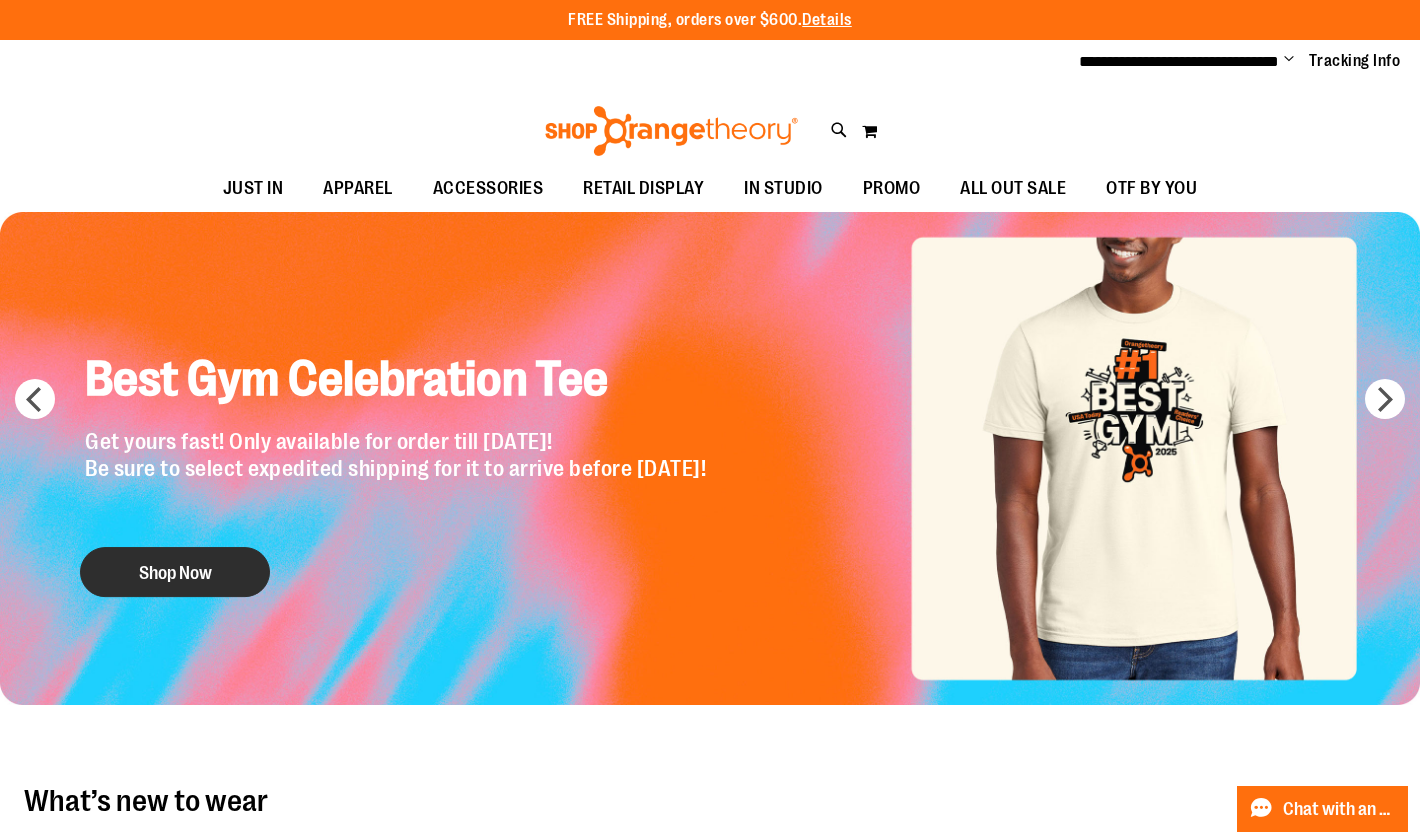 type on "**********" 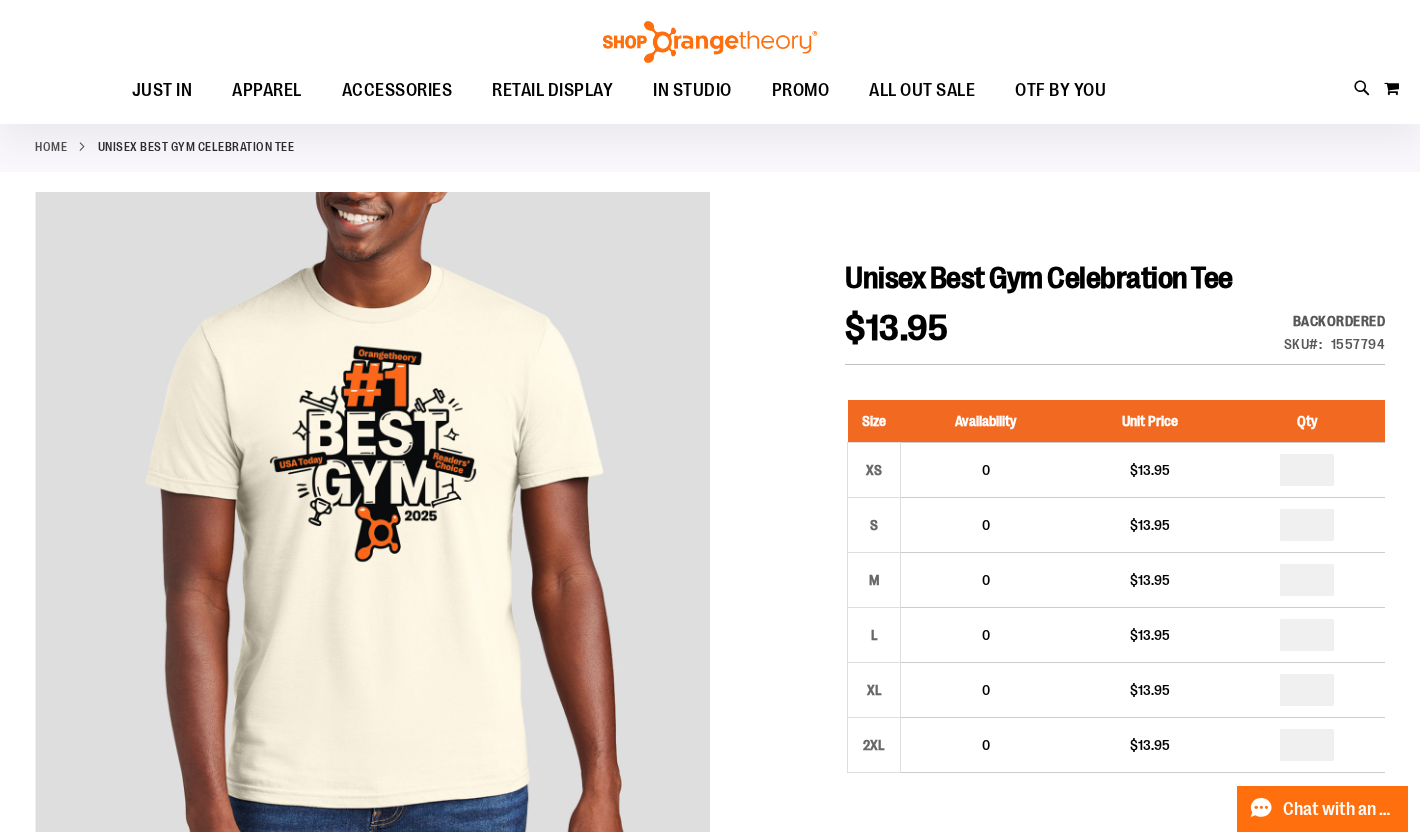 scroll, scrollTop: 0, scrollLeft: 0, axis: both 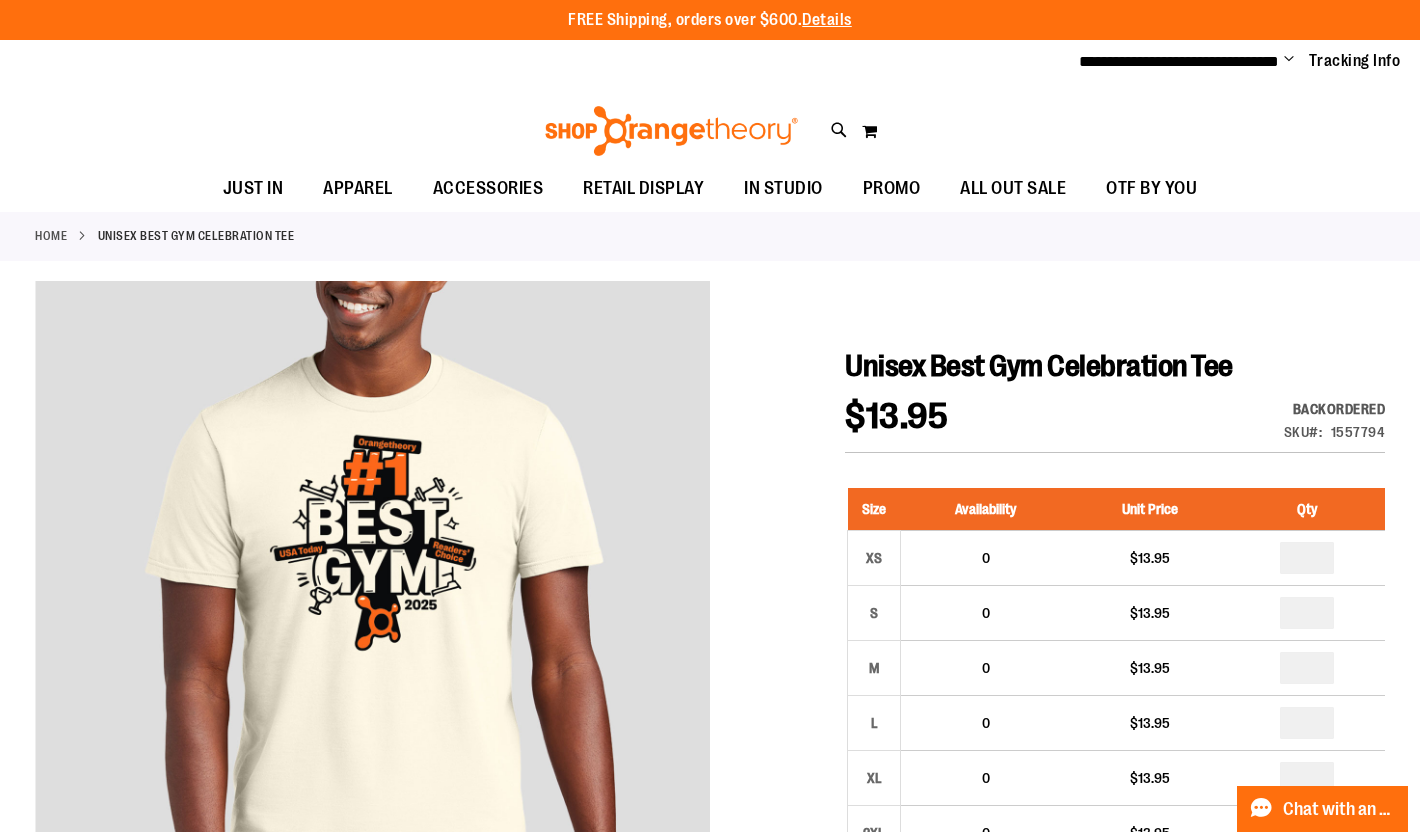 type on "**********" 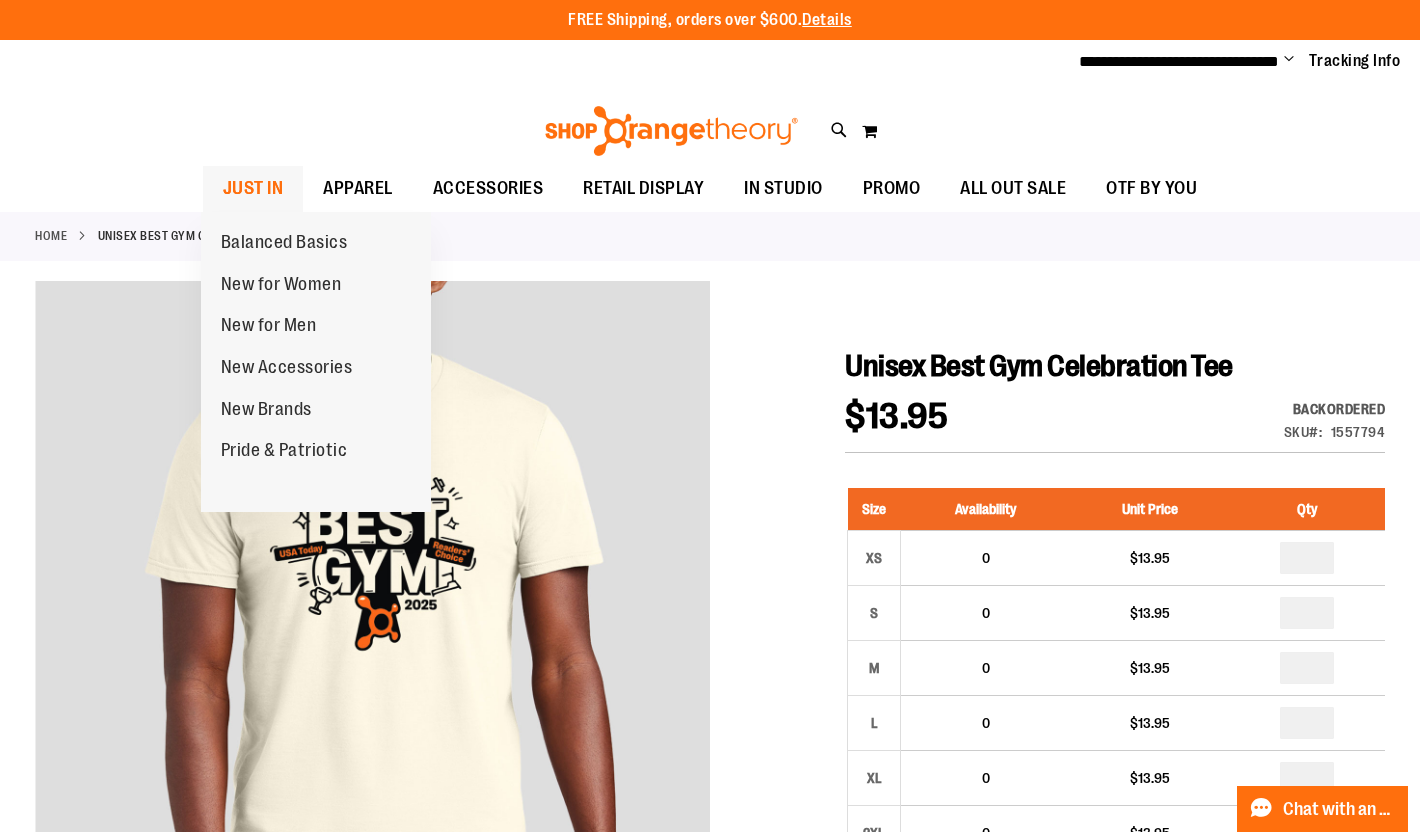click on "JUST IN" at bounding box center [253, 188] 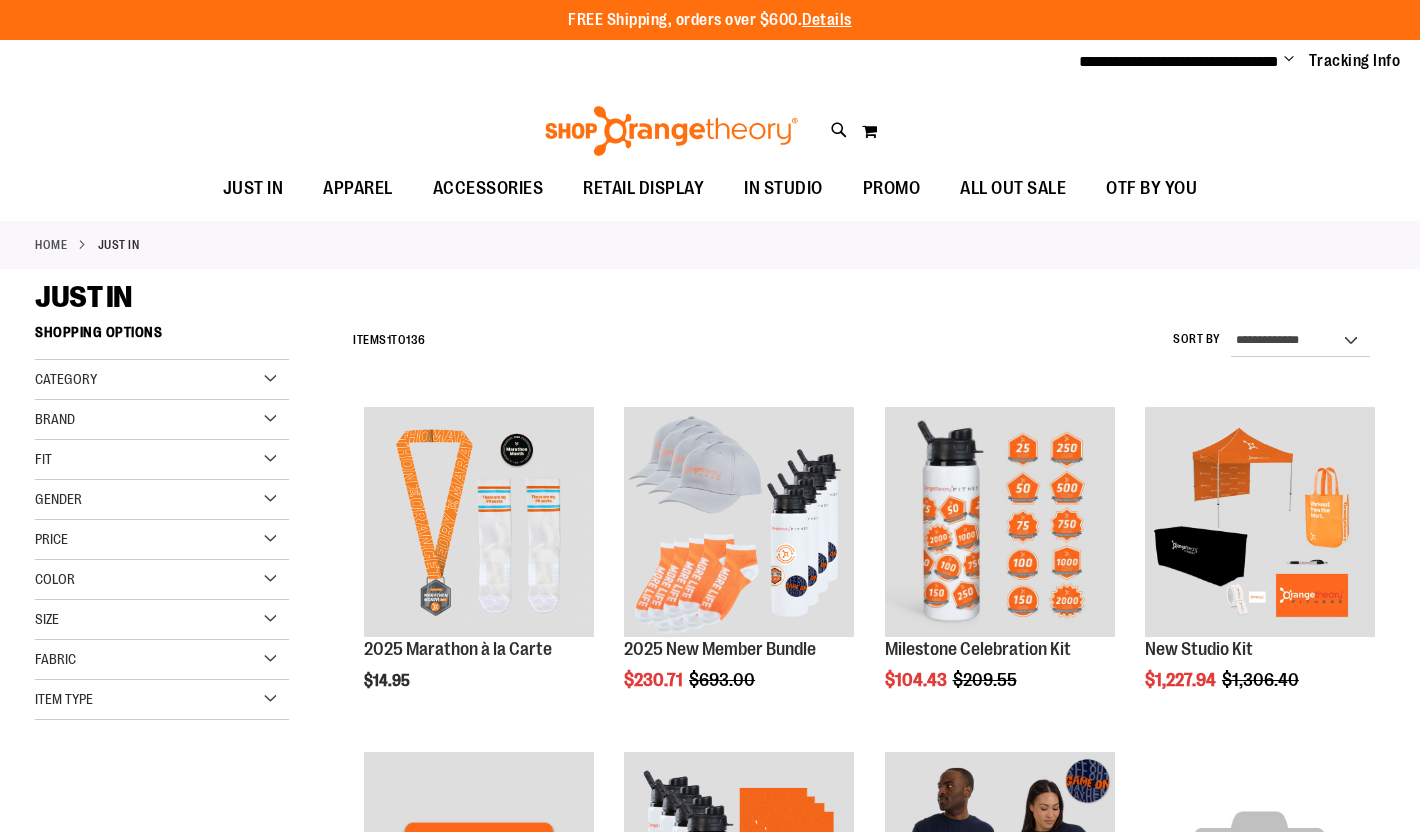 scroll, scrollTop: 0, scrollLeft: 0, axis: both 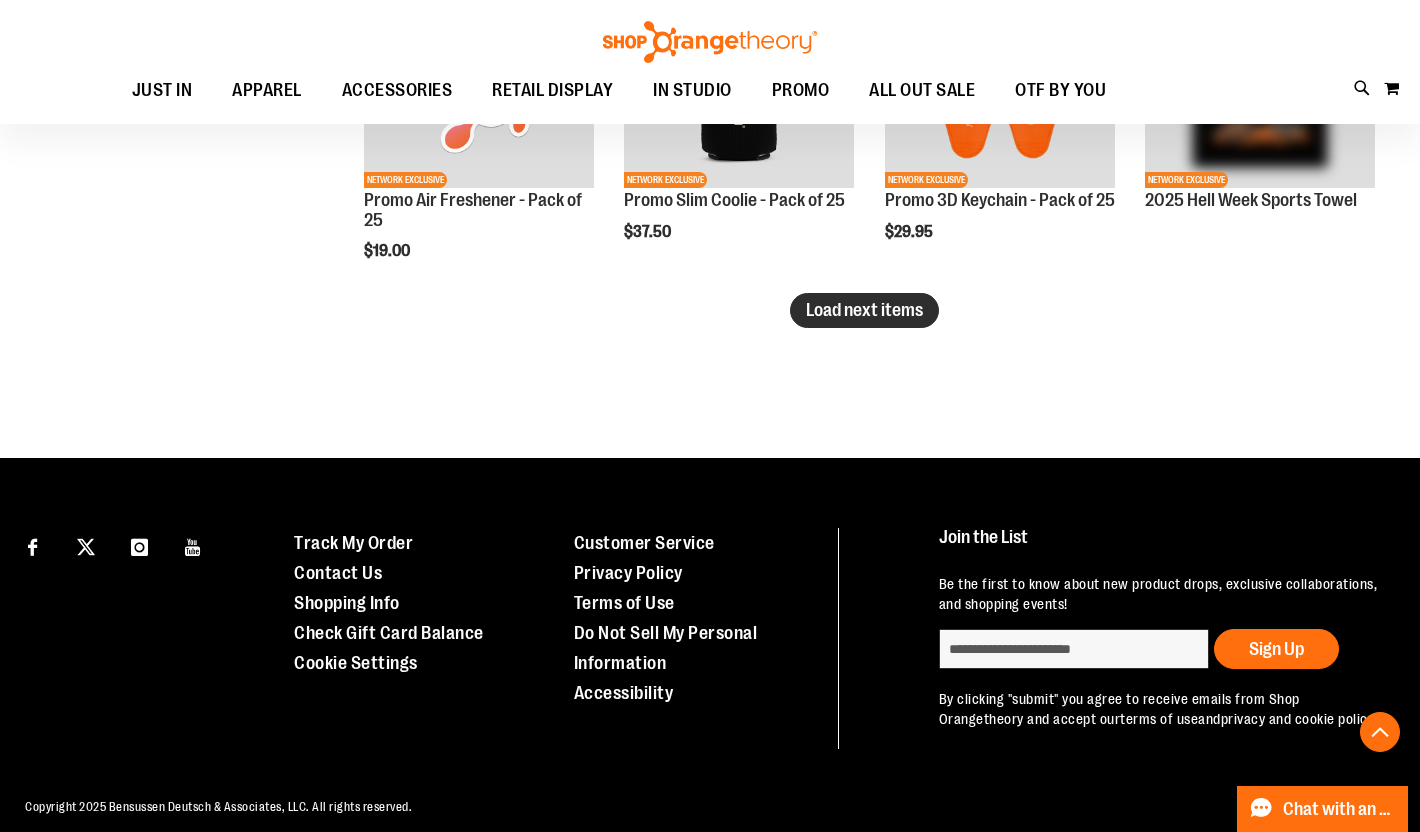 type on "**********" 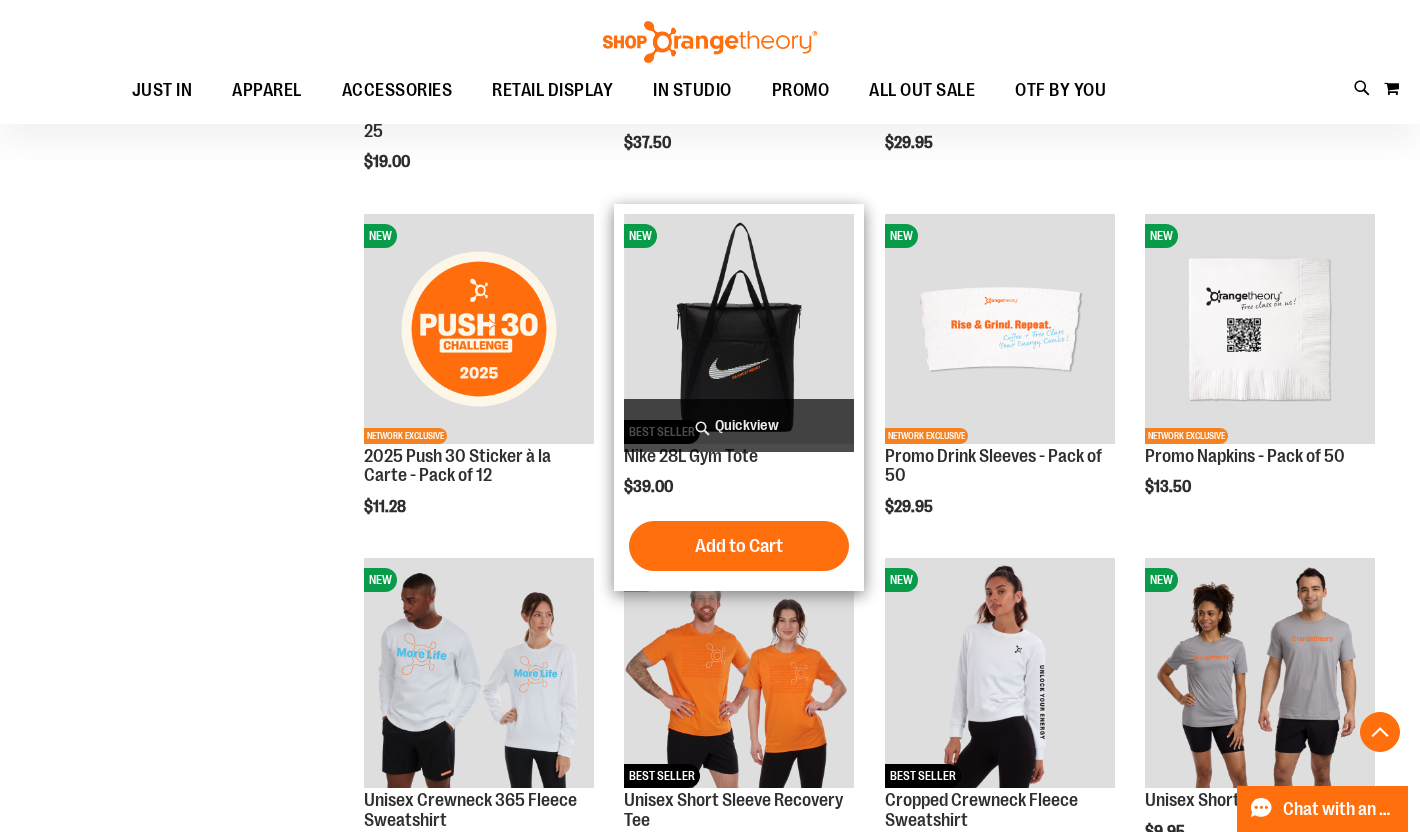scroll, scrollTop: 3314, scrollLeft: 0, axis: vertical 